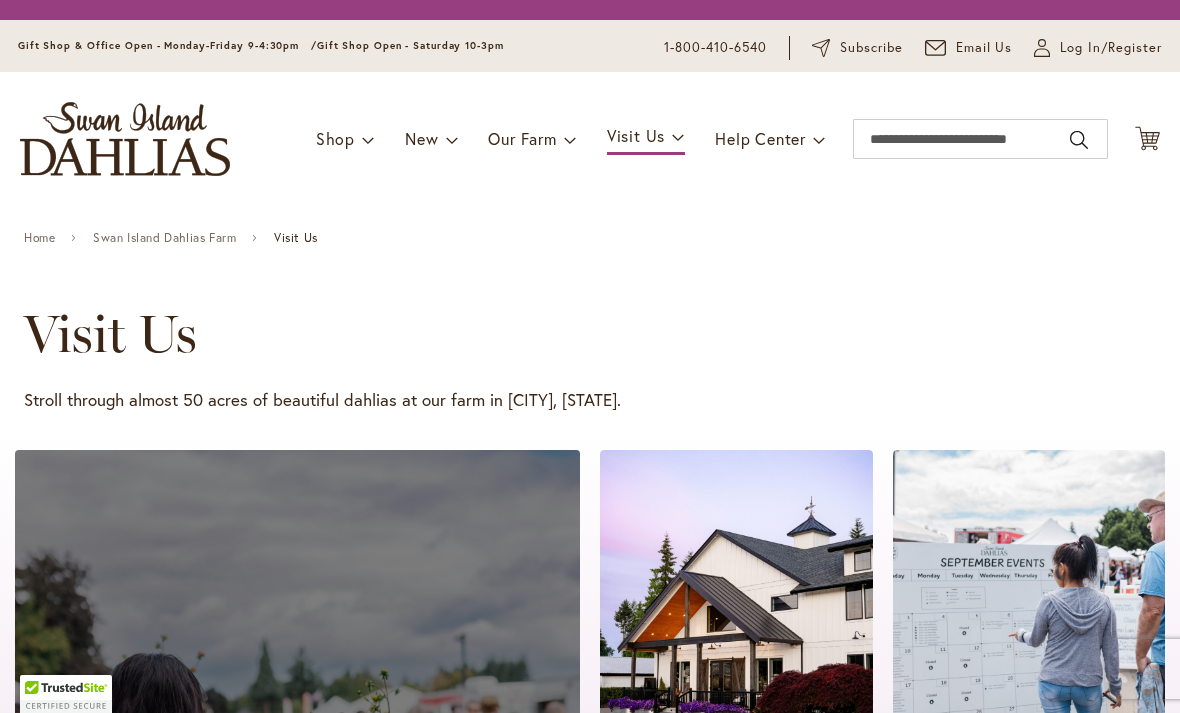 scroll, scrollTop: 0, scrollLeft: 0, axis: both 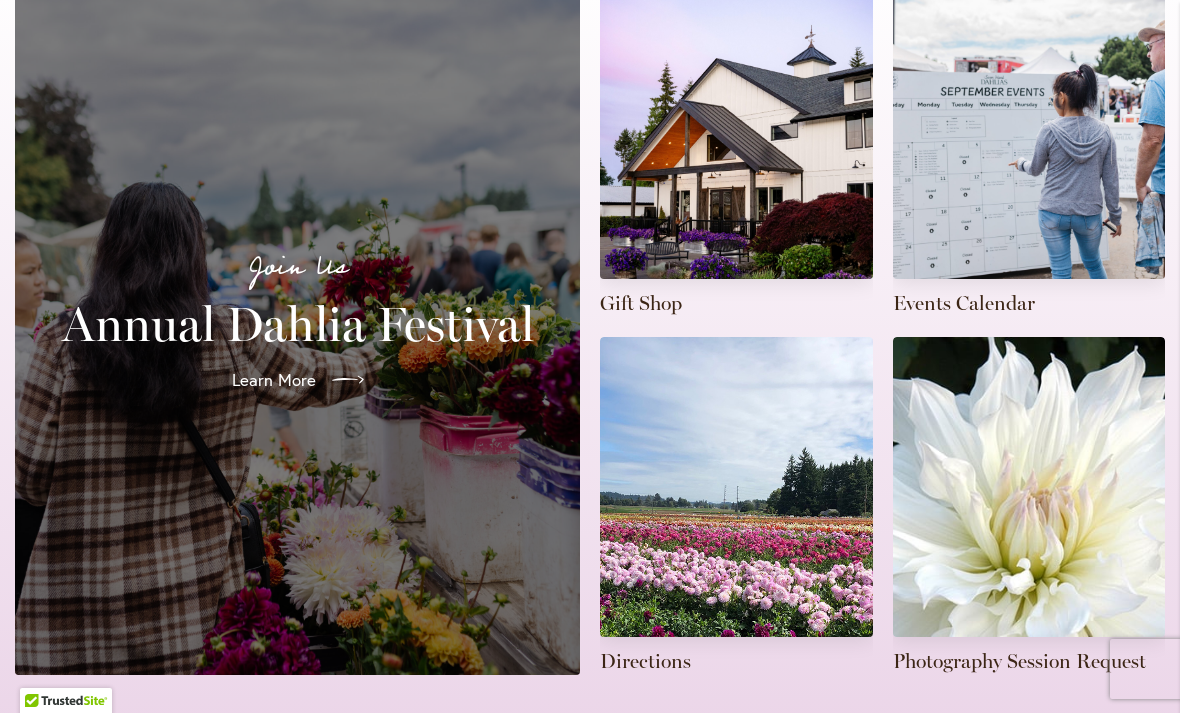 click on "Learn More" at bounding box center [298, 380] 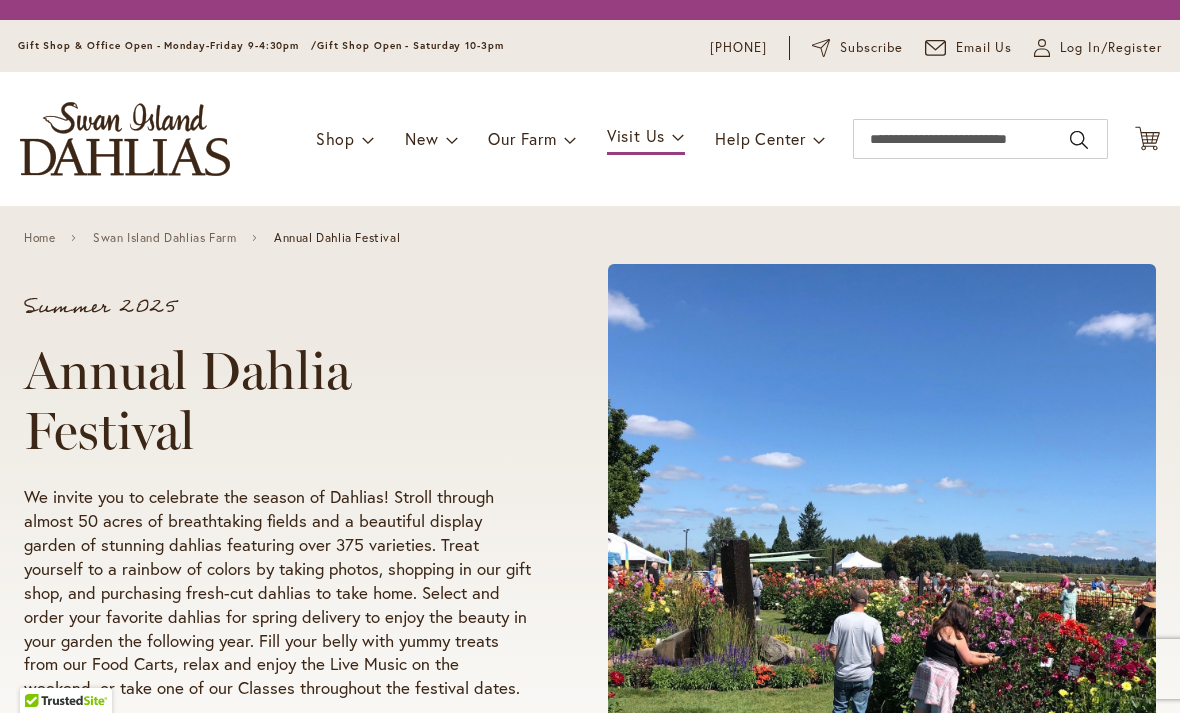 scroll, scrollTop: 0, scrollLeft: 0, axis: both 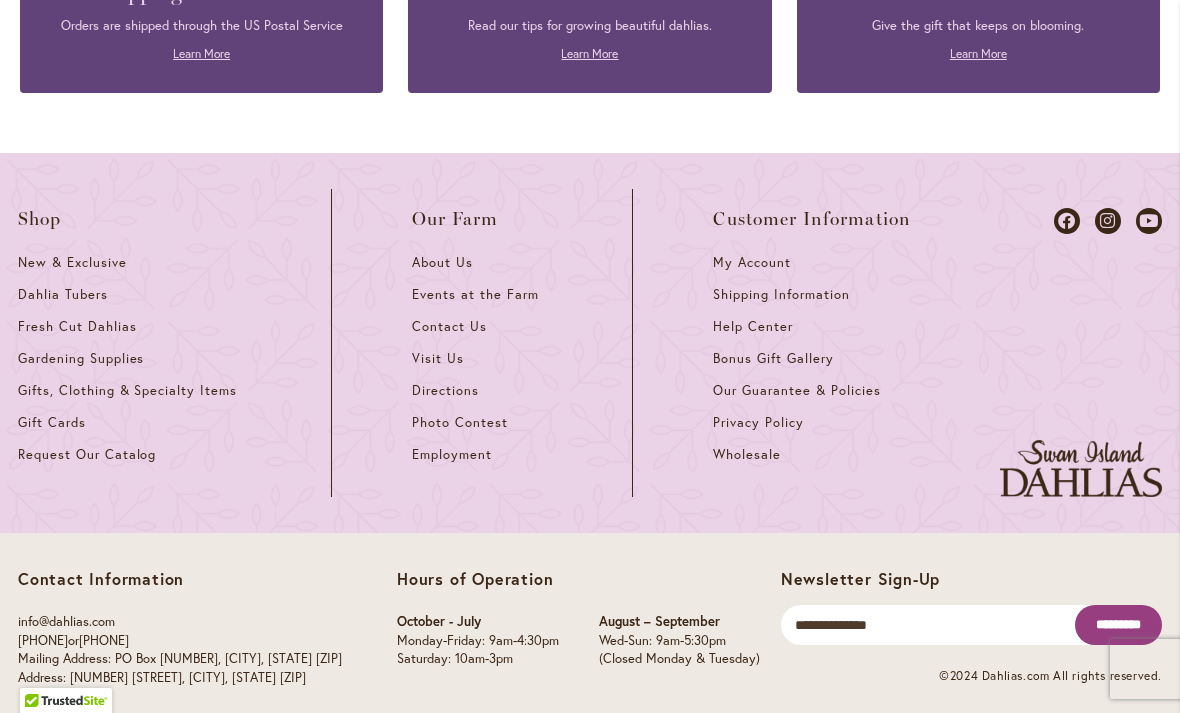 click on "Visit Us" at bounding box center [438, 358] 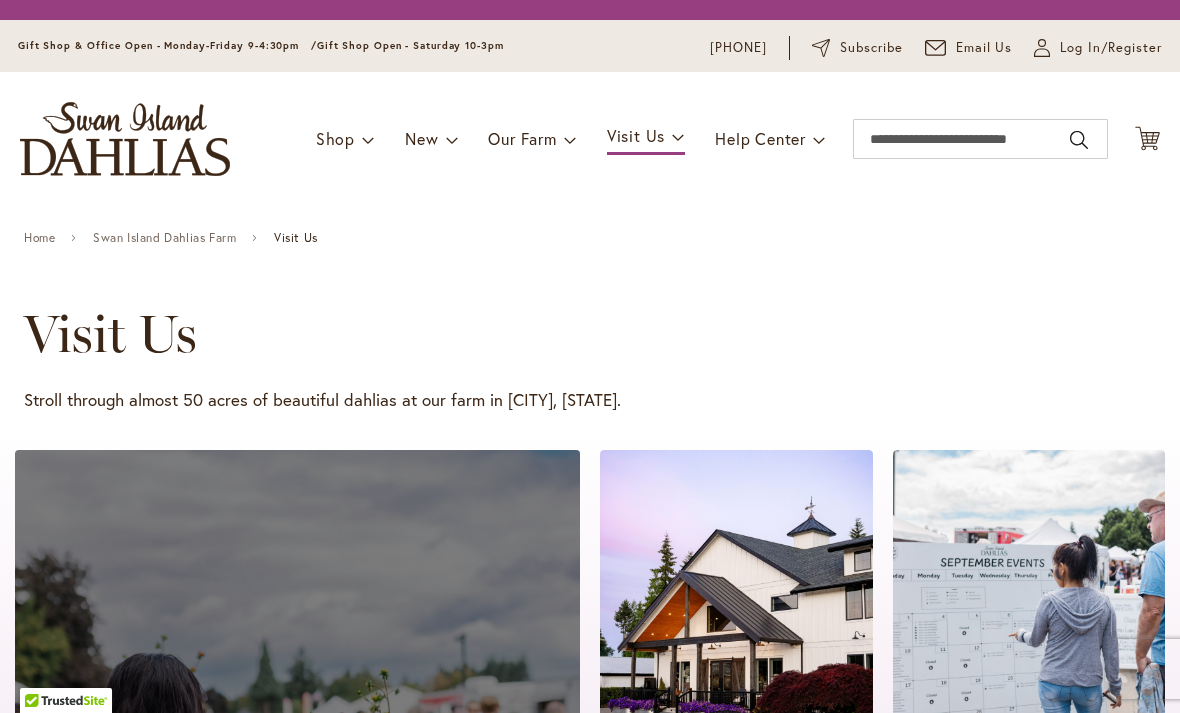 scroll, scrollTop: 0, scrollLeft: 0, axis: both 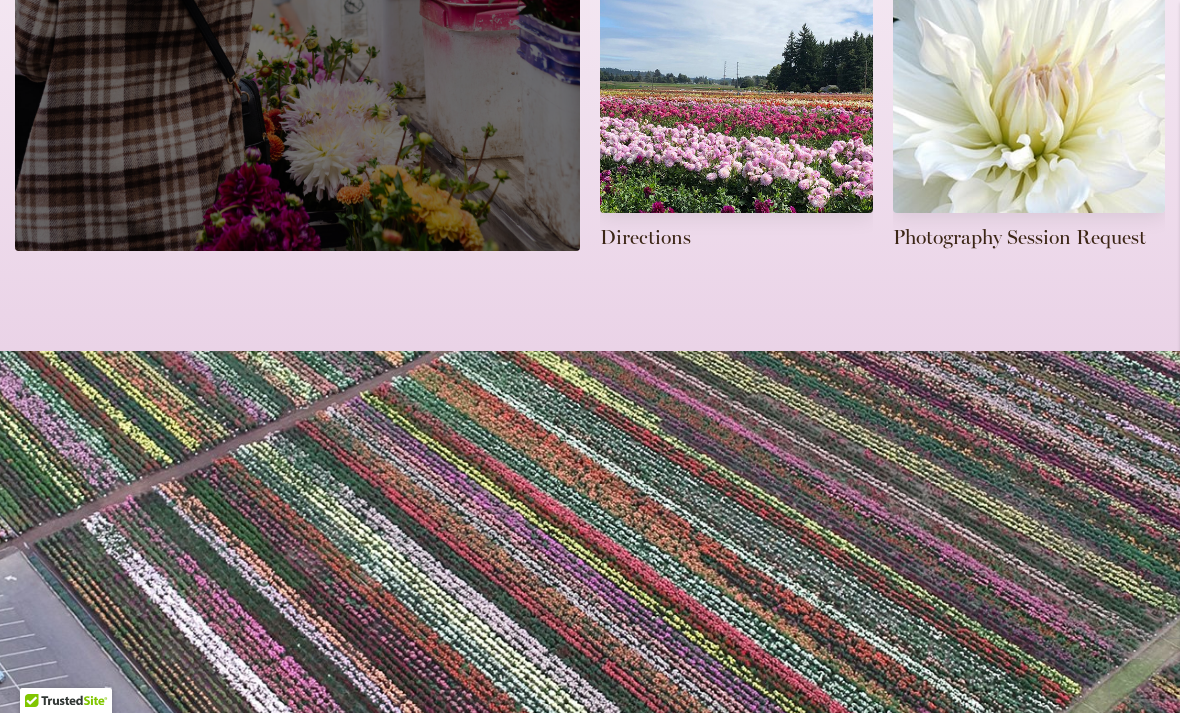 click at bounding box center (736, 82) 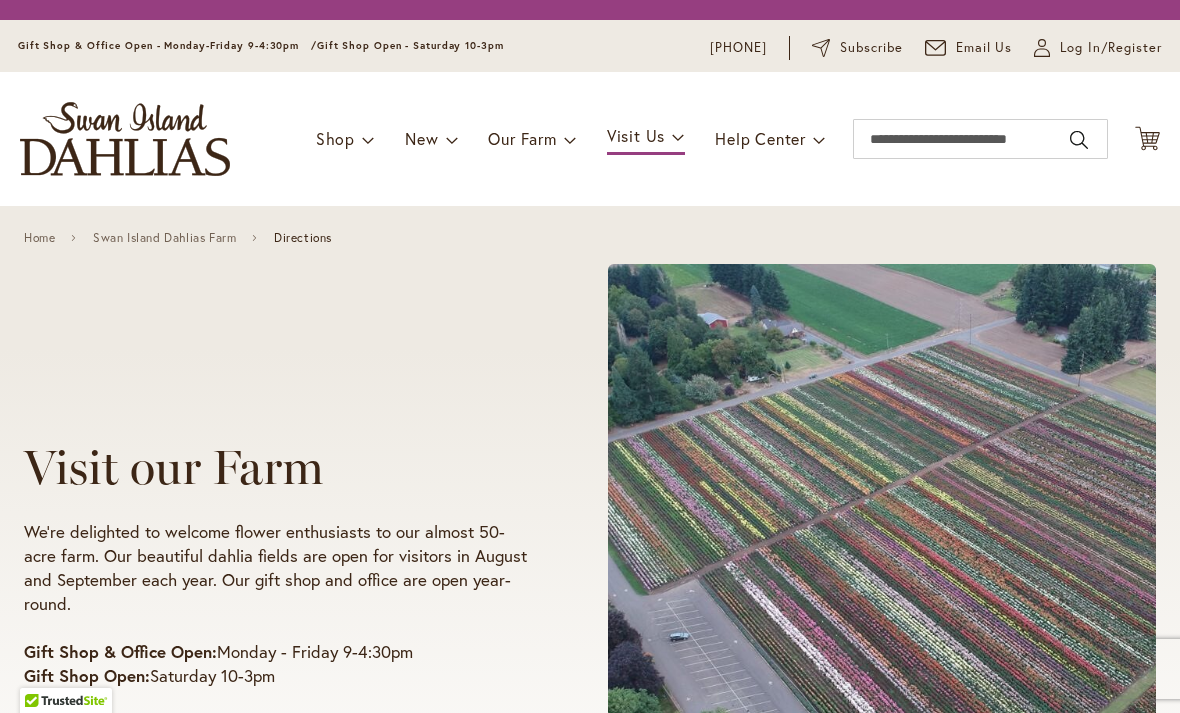 scroll, scrollTop: 0, scrollLeft: 0, axis: both 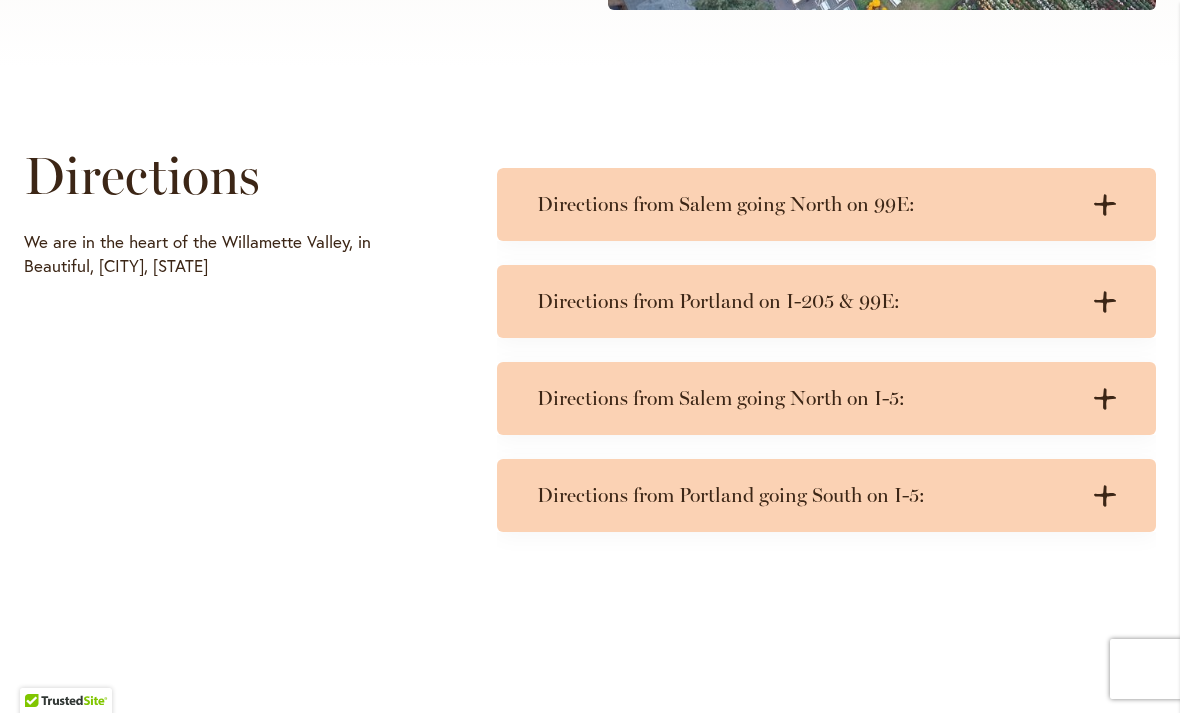 click on "Directions from Portland on I-205 & 99E:" at bounding box center (806, 301) 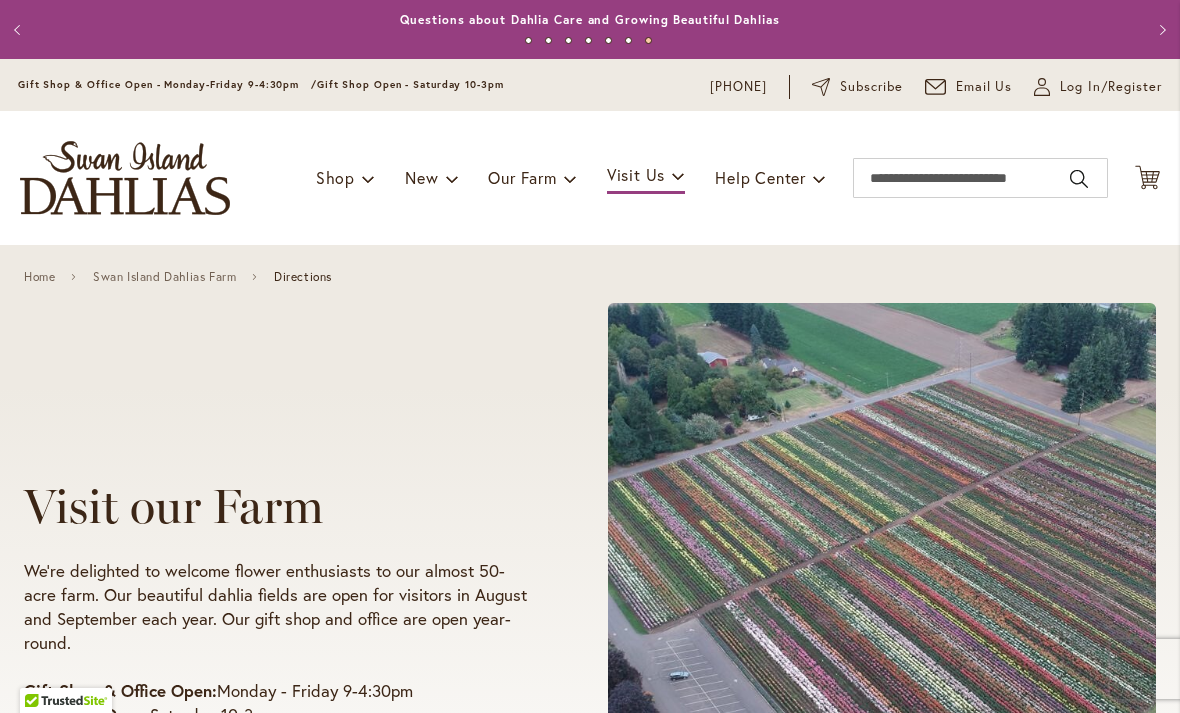 scroll, scrollTop: 0, scrollLeft: 0, axis: both 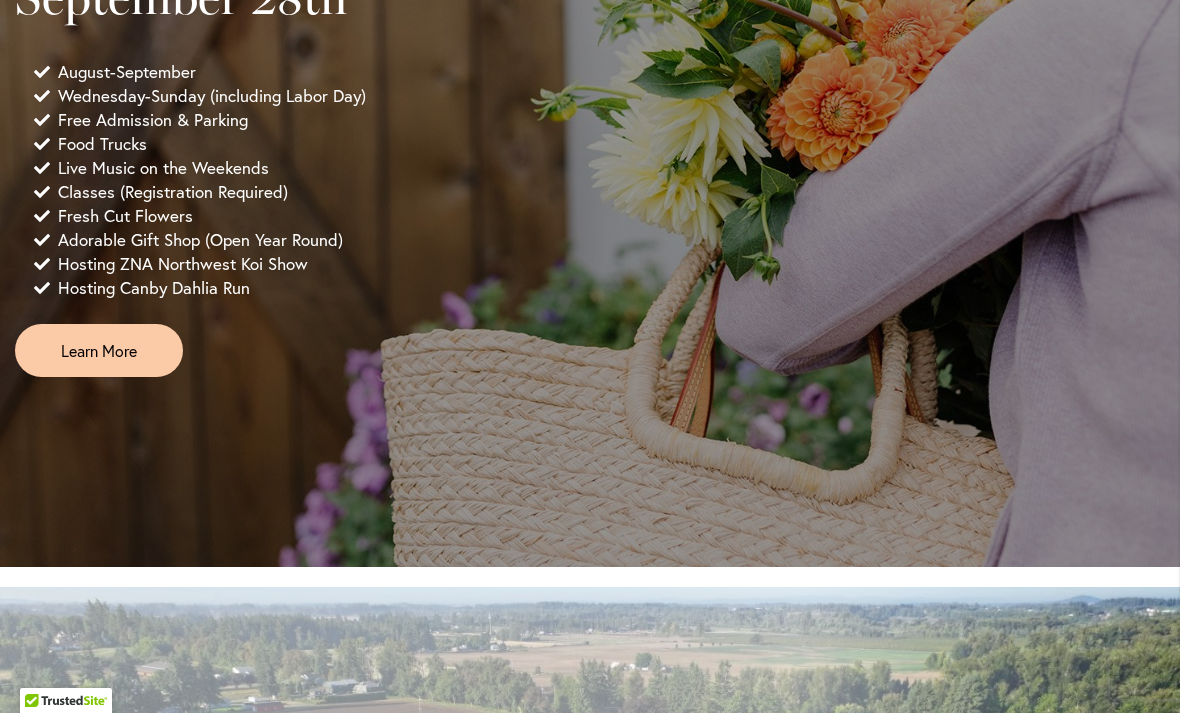 click on "Learn More" at bounding box center [99, 350] 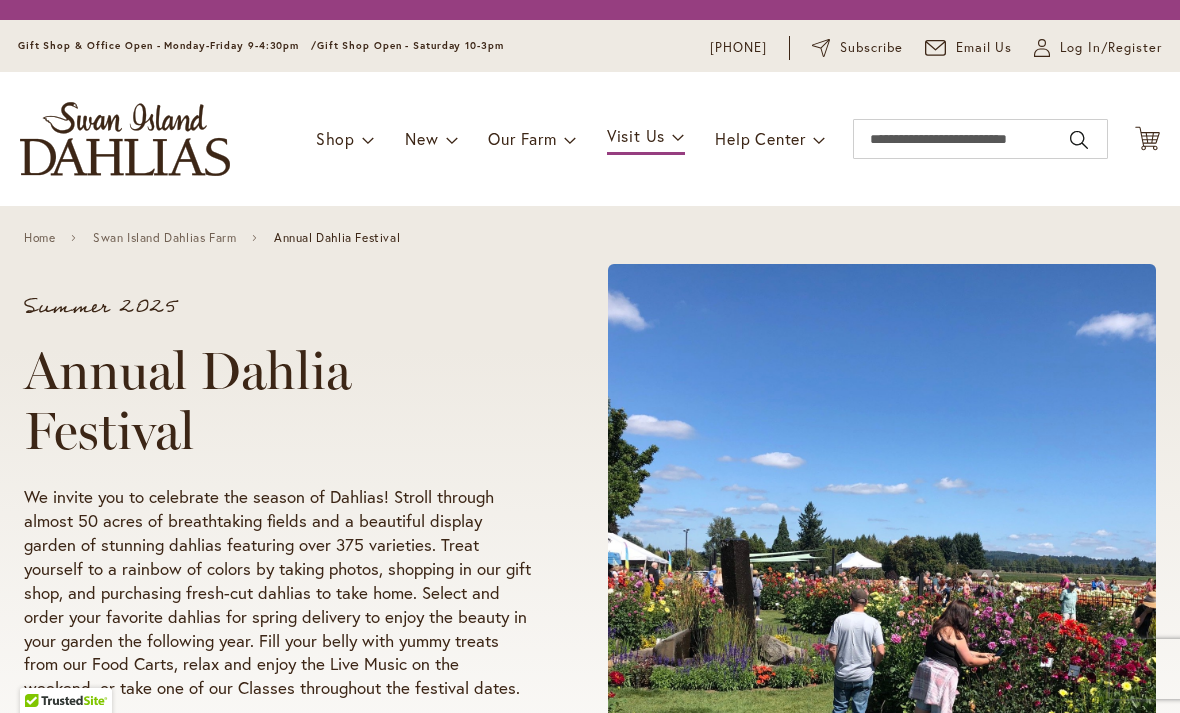 scroll, scrollTop: 0, scrollLeft: 0, axis: both 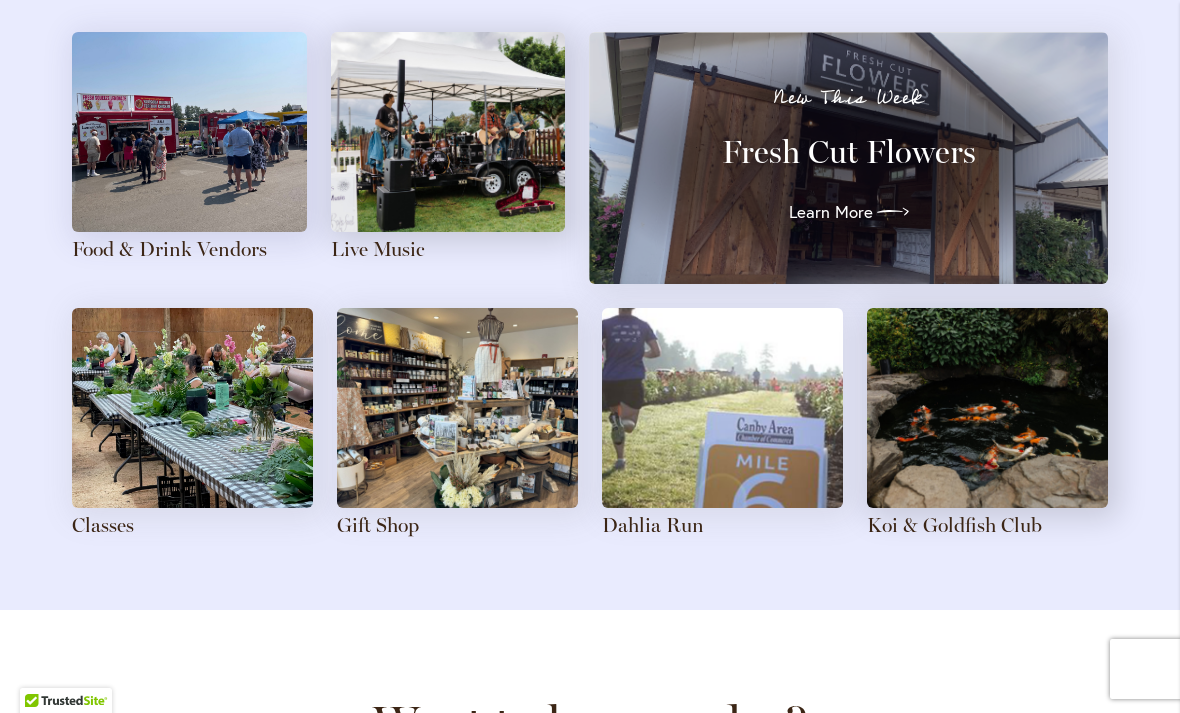 click at bounding box center (189, 132) 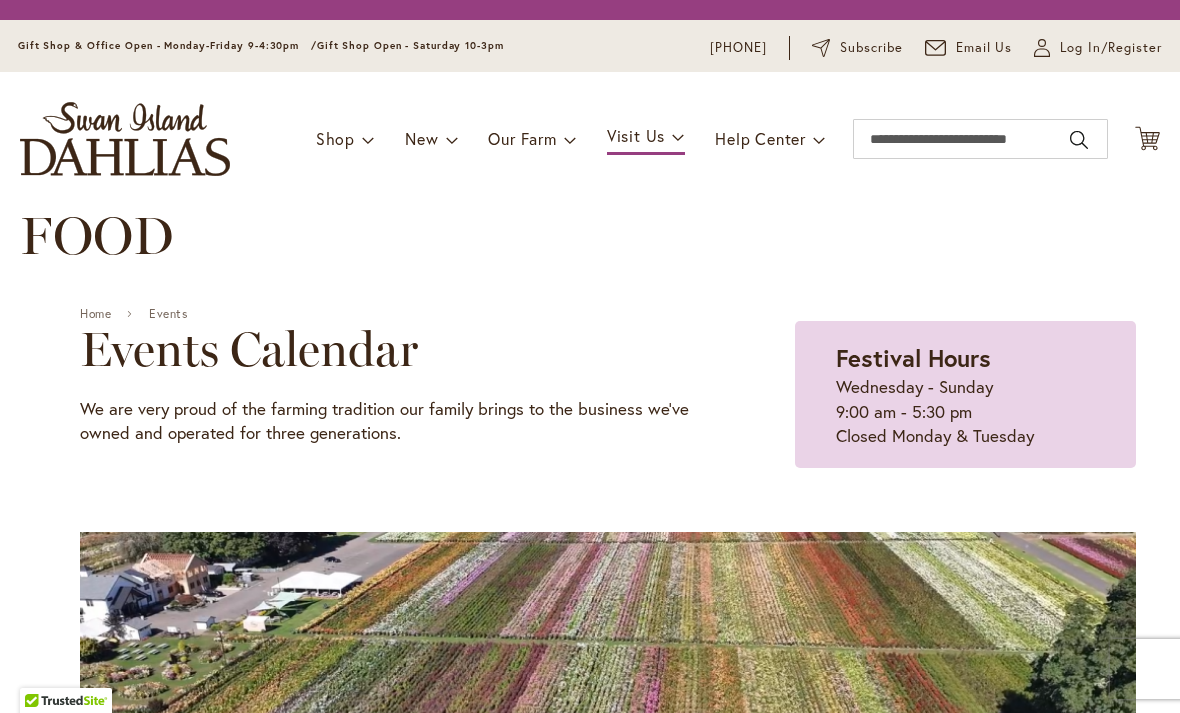 scroll, scrollTop: 0, scrollLeft: 0, axis: both 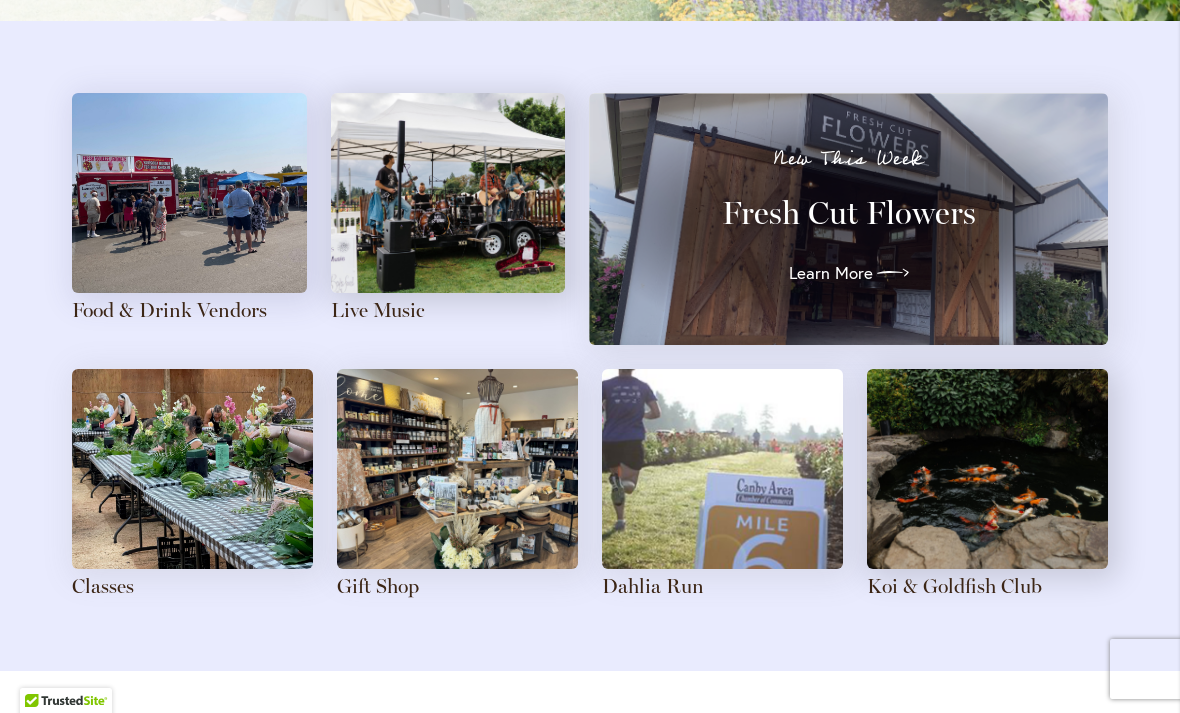 click at bounding box center [448, 193] 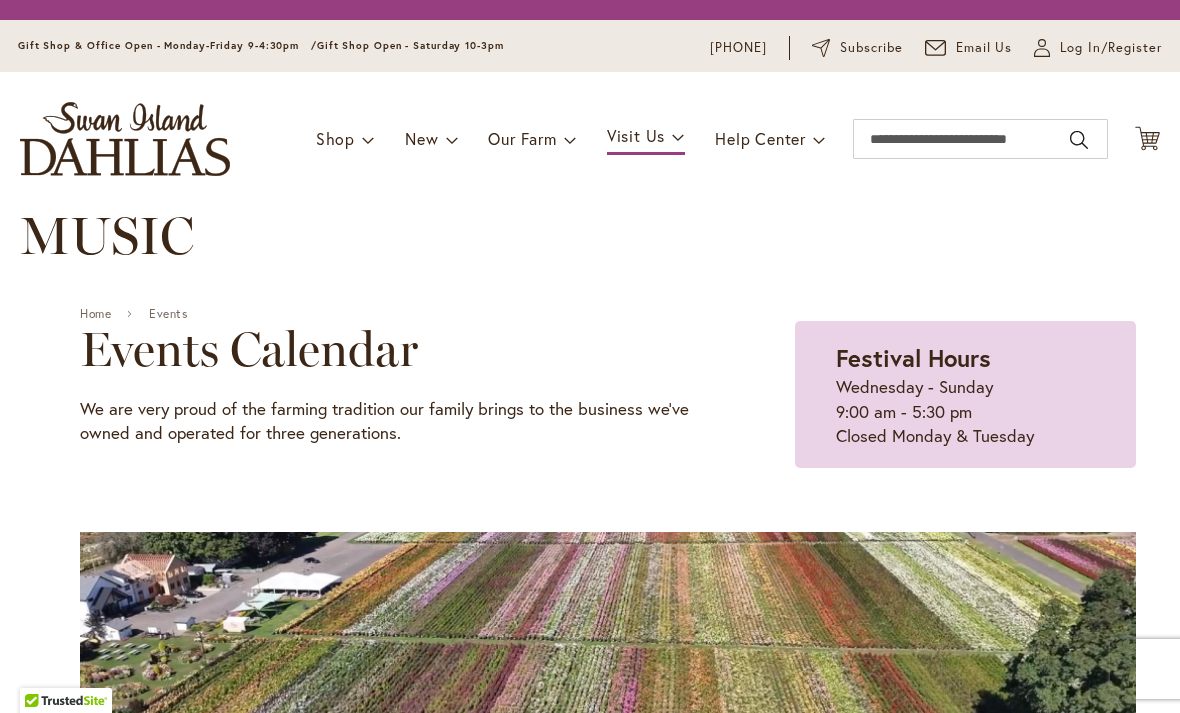 scroll, scrollTop: 0, scrollLeft: 0, axis: both 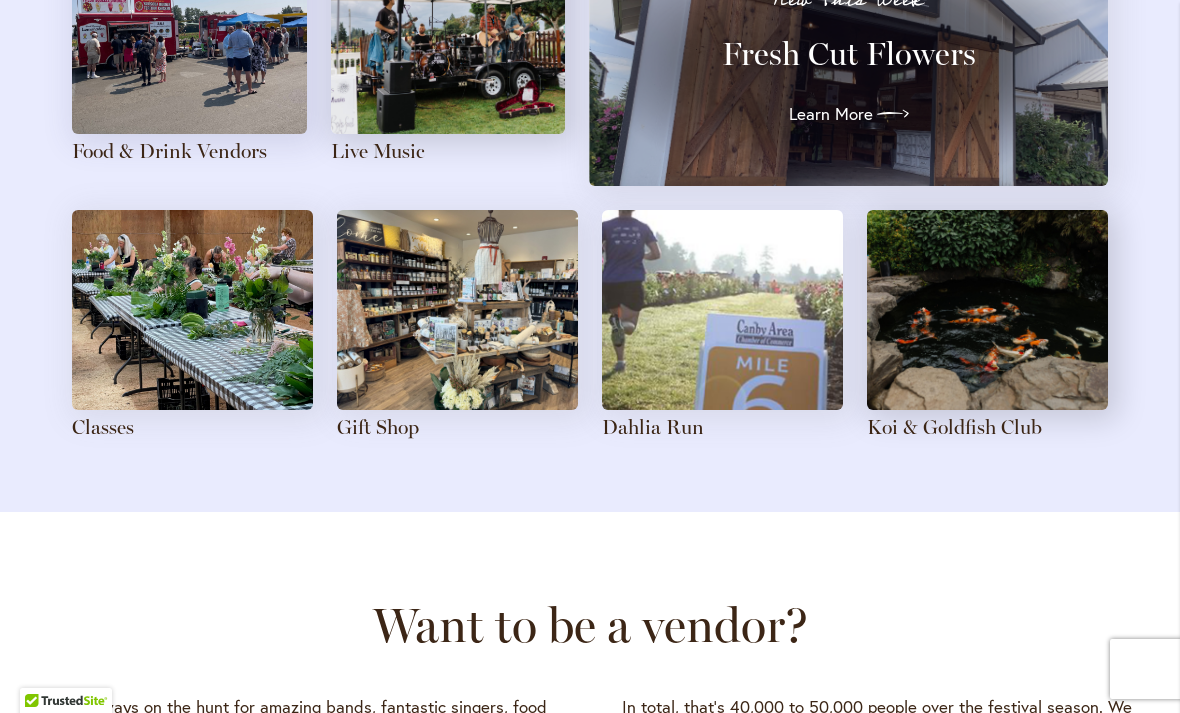 click at bounding box center (722, 310) 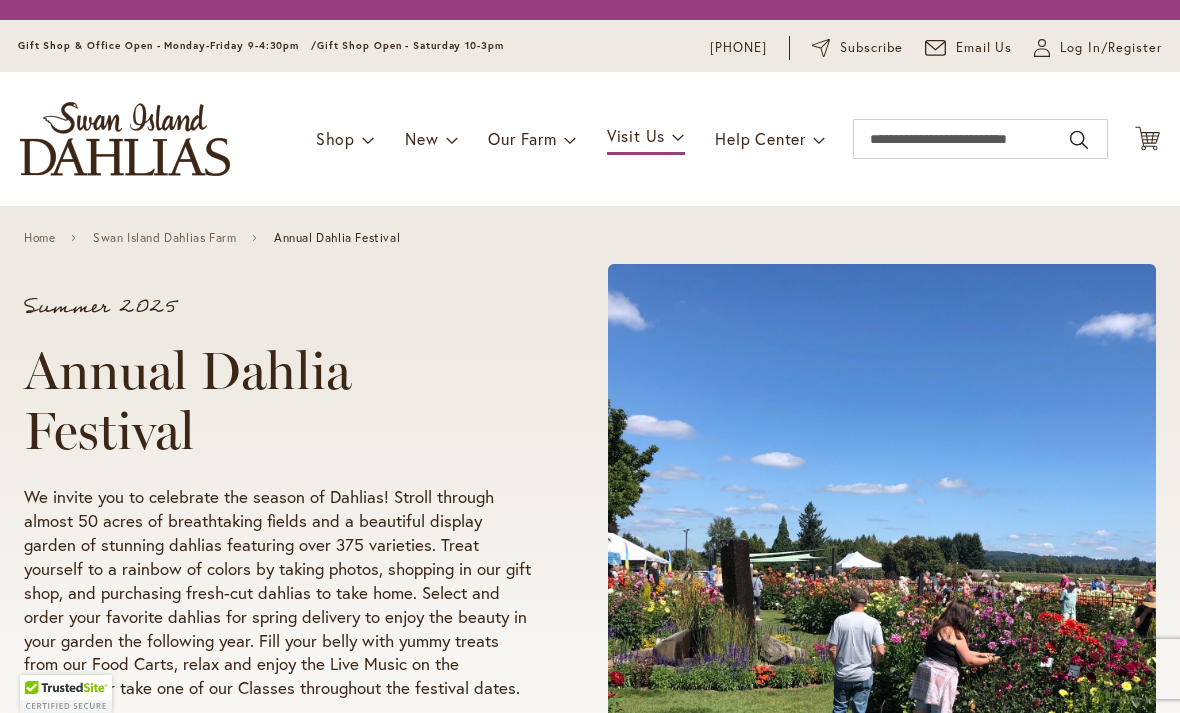 scroll, scrollTop: 0, scrollLeft: 0, axis: both 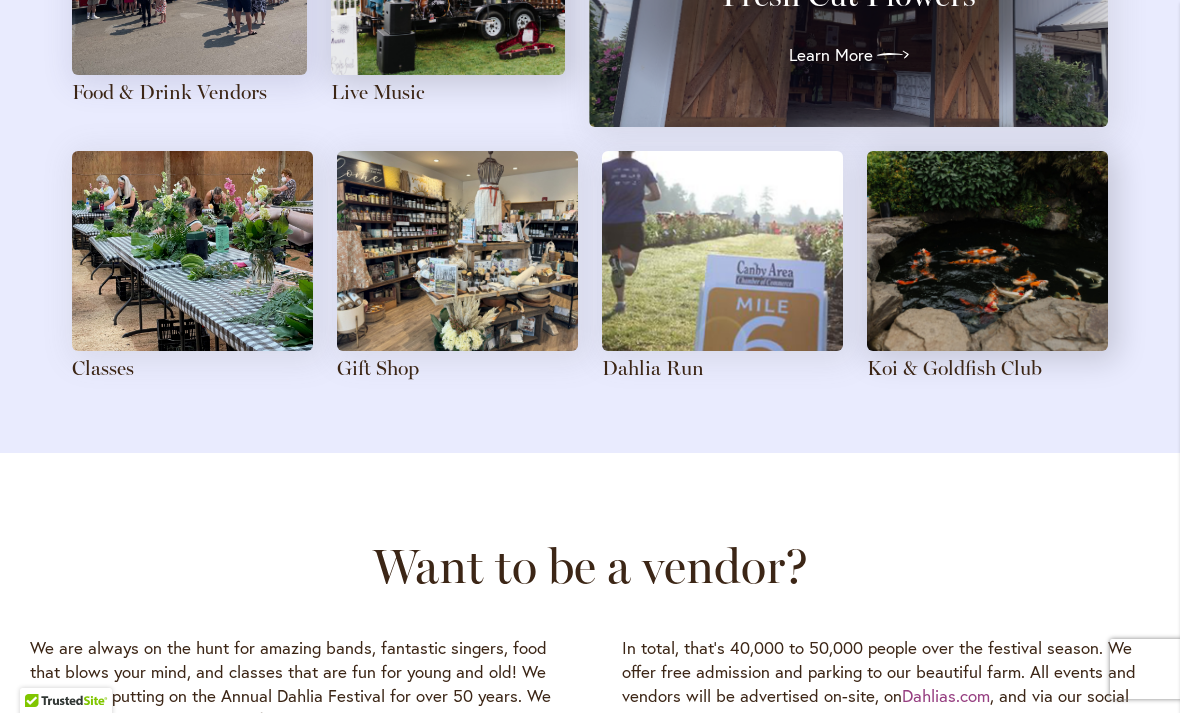 click at bounding box center (192, 251) 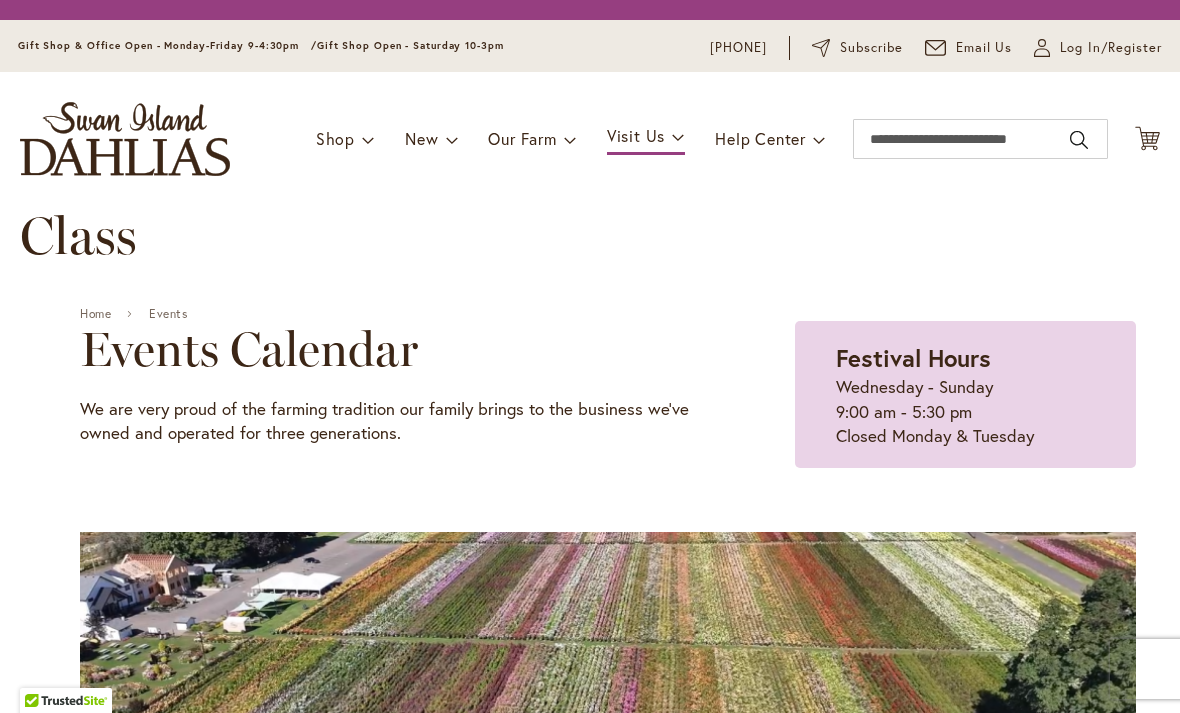 scroll, scrollTop: 0, scrollLeft: 0, axis: both 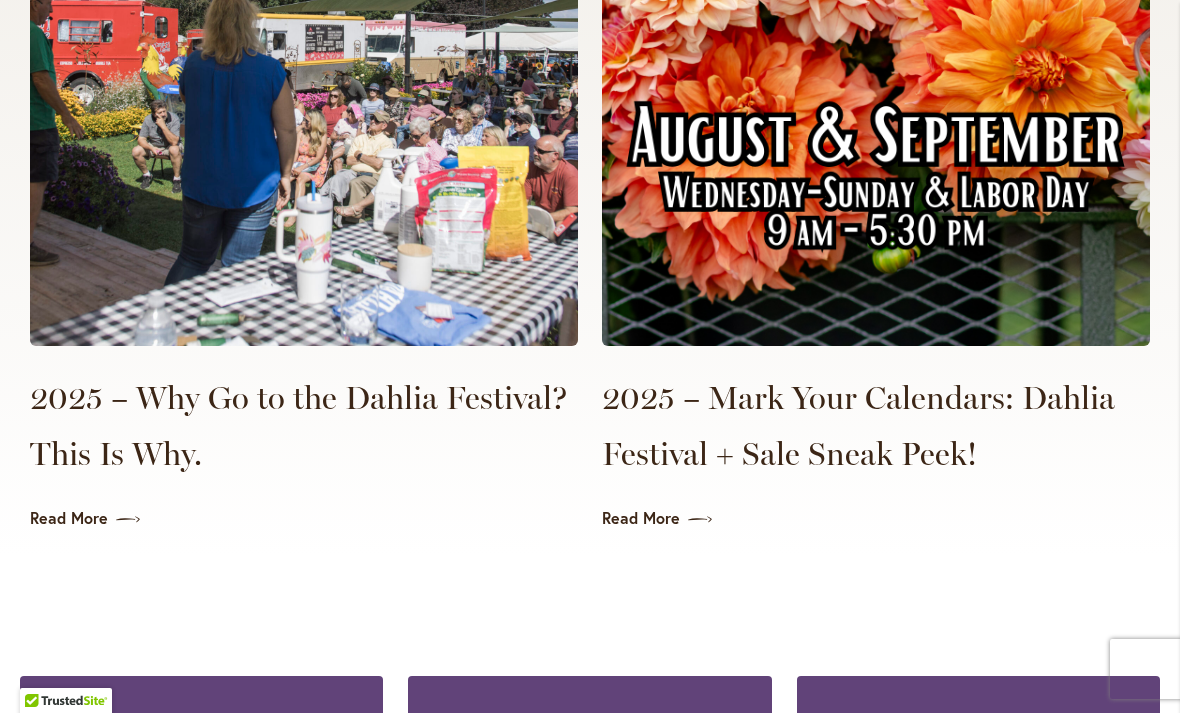 click at bounding box center (124, 520) 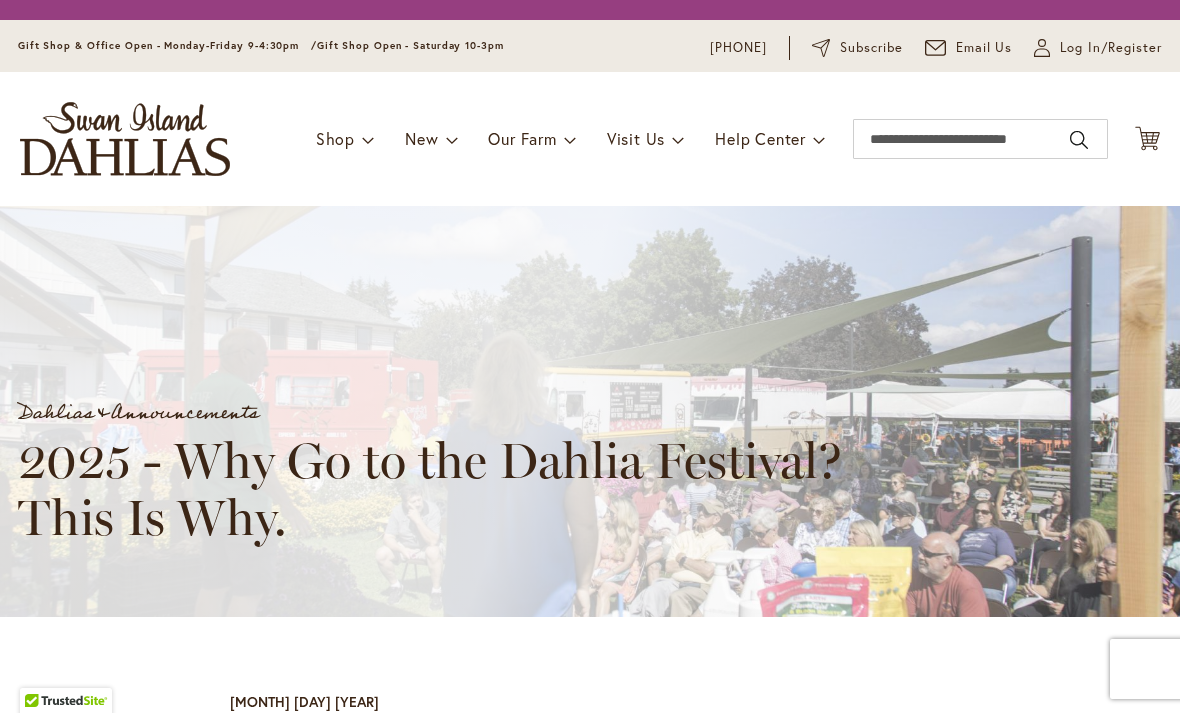 scroll, scrollTop: 0, scrollLeft: 0, axis: both 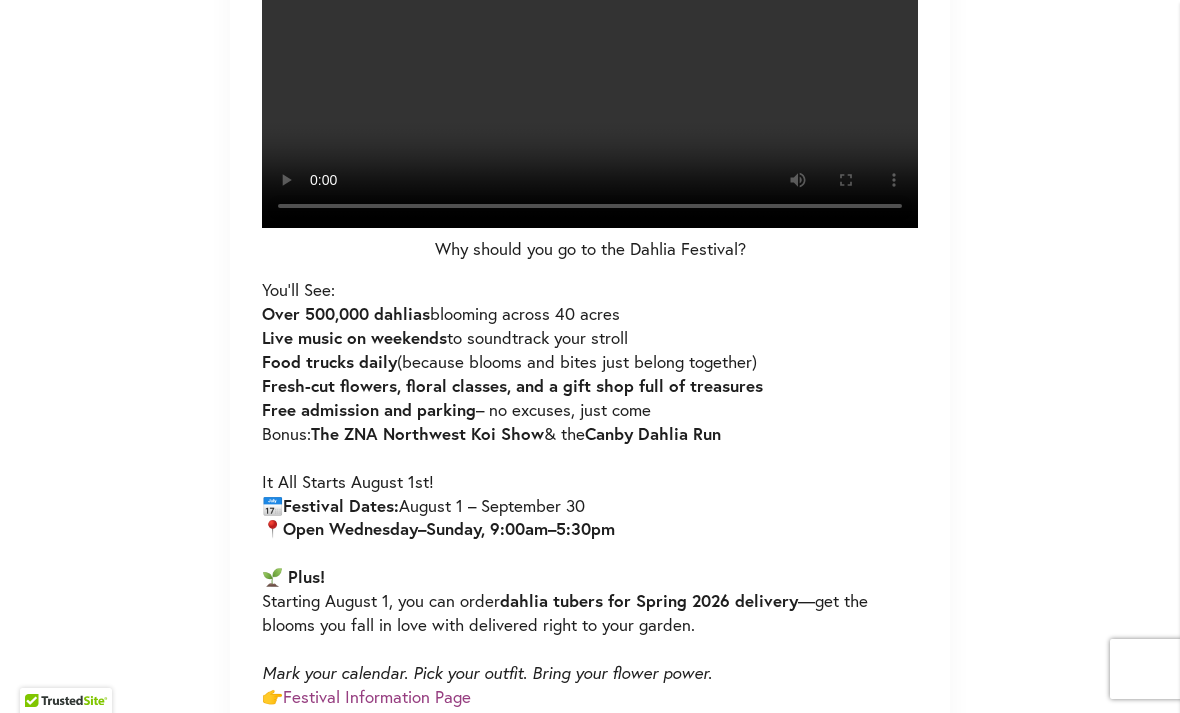 click at bounding box center [590, 64] 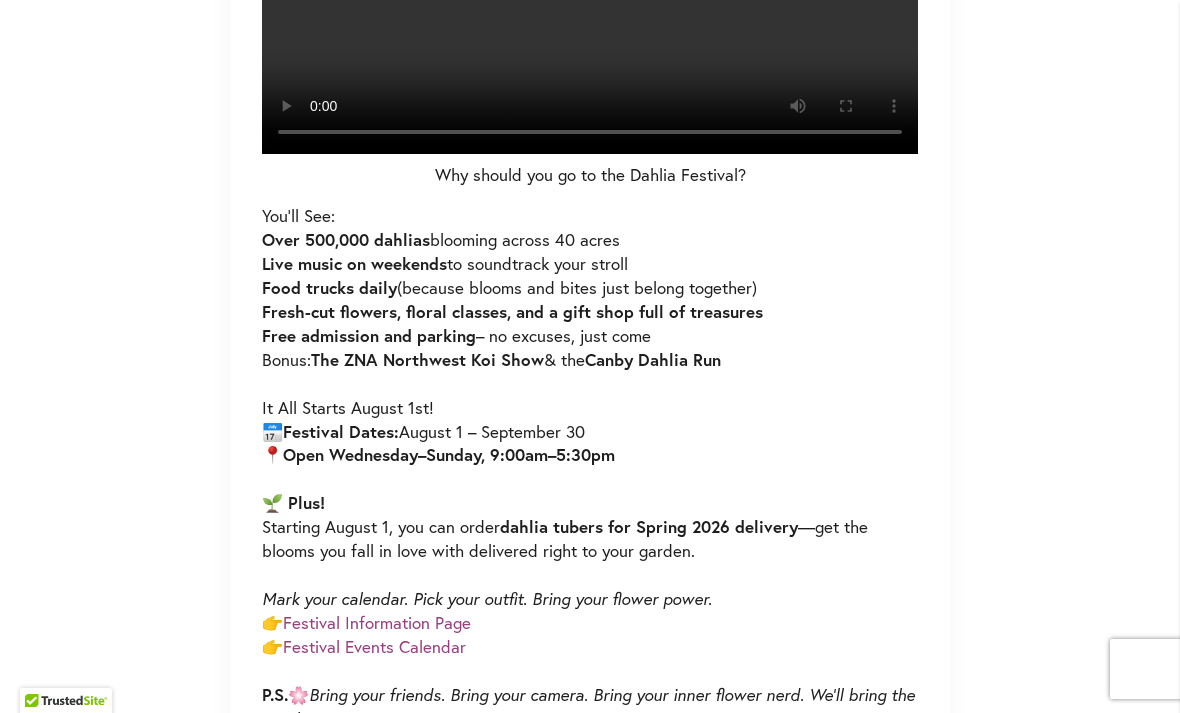 scroll, scrollTop: 1100, scrollLeft: 0, axis: vertical 